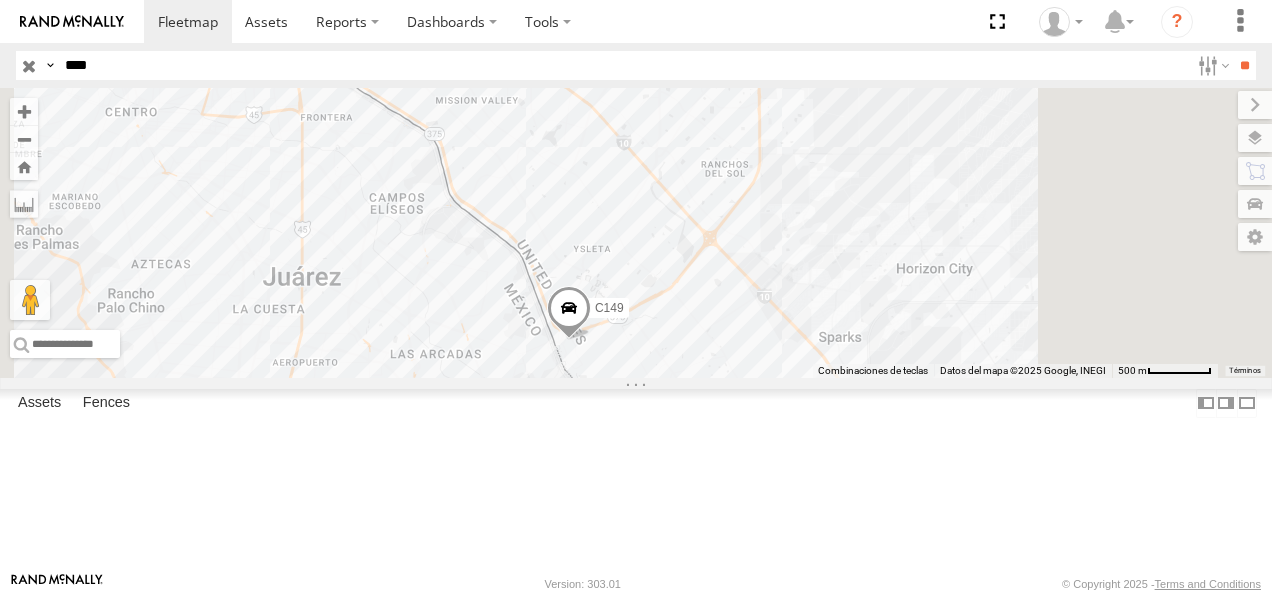 scroll, scrollTop: 0, scrollLeft: 0, axis: both 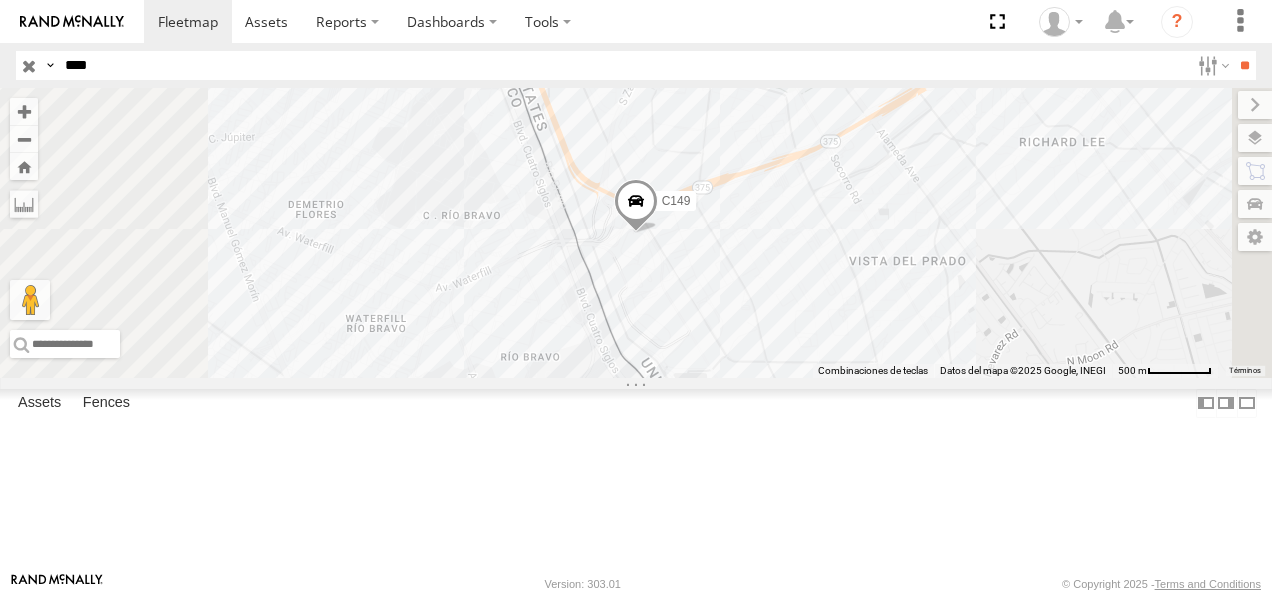 drag, startPoint x: 104, startPoint y: 74, endPoint x: 53, endPoint y: 74, distance: 51 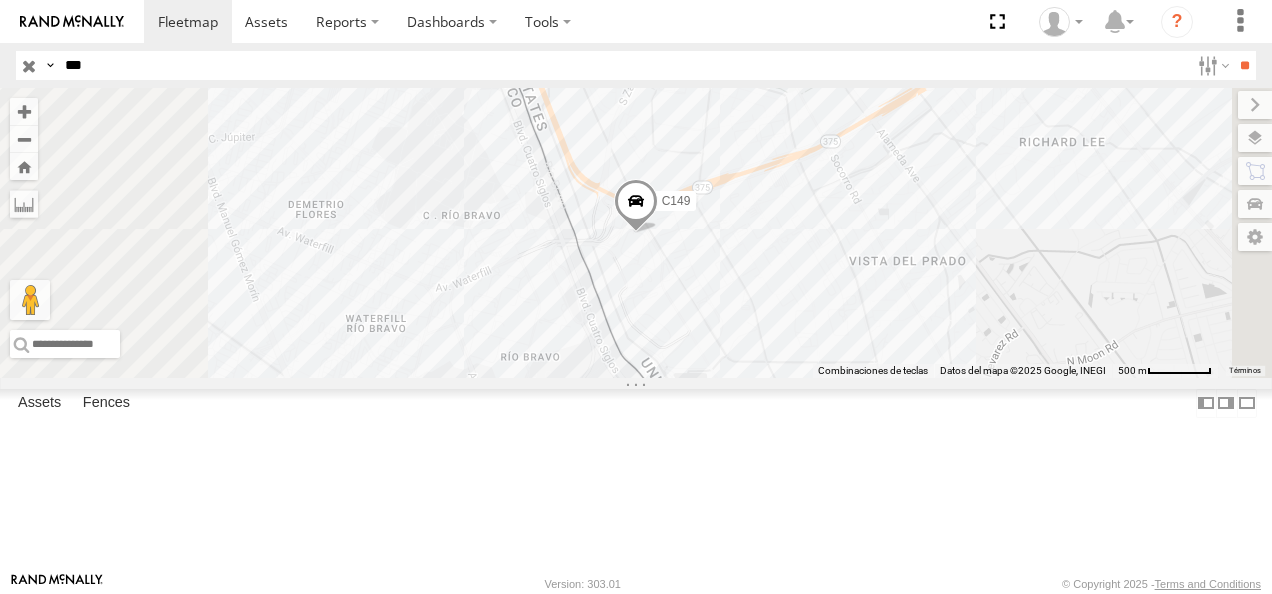 click on "**" at bounding box center (1244, 65) 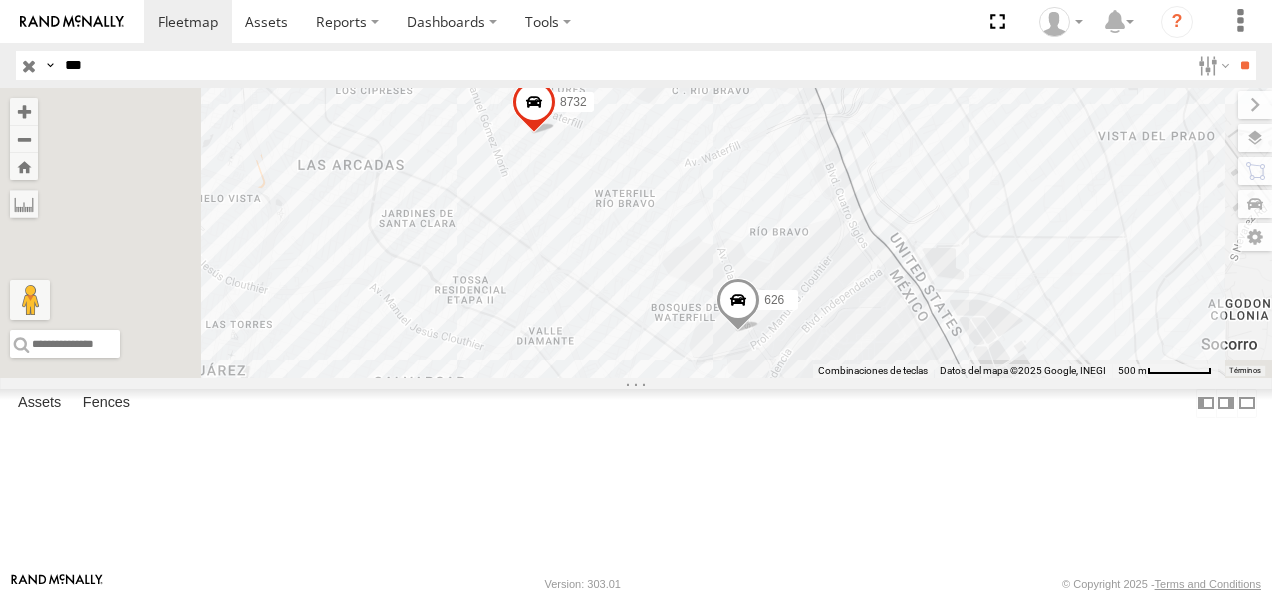 click on "FLEX NORTE" at bounding box center [0, 0] 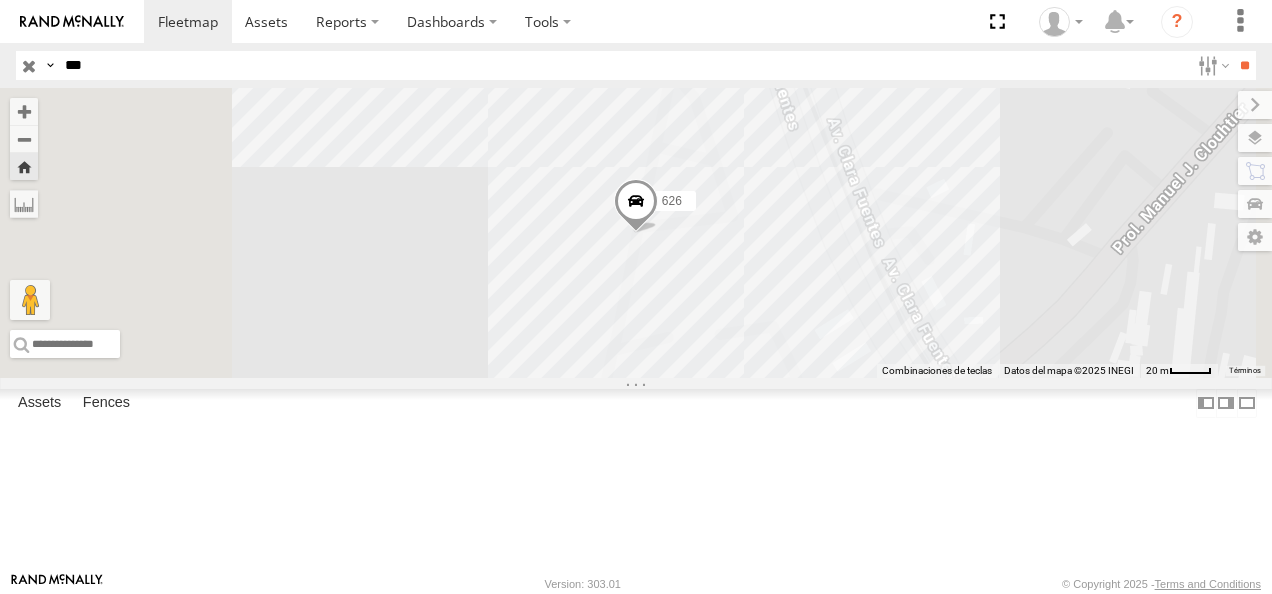 click at bounding box center (636, 206) 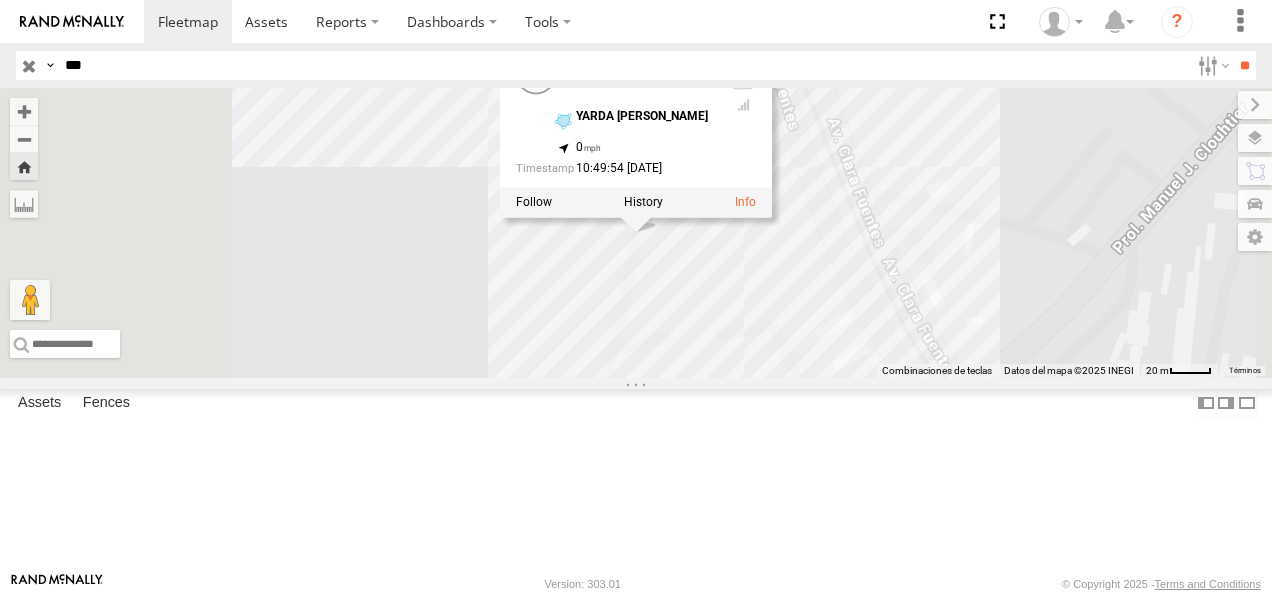 drag, startPoint x: 876, startPoint y: 373, endPoint x: 895, endPoint y: 391, distance: 26.172504 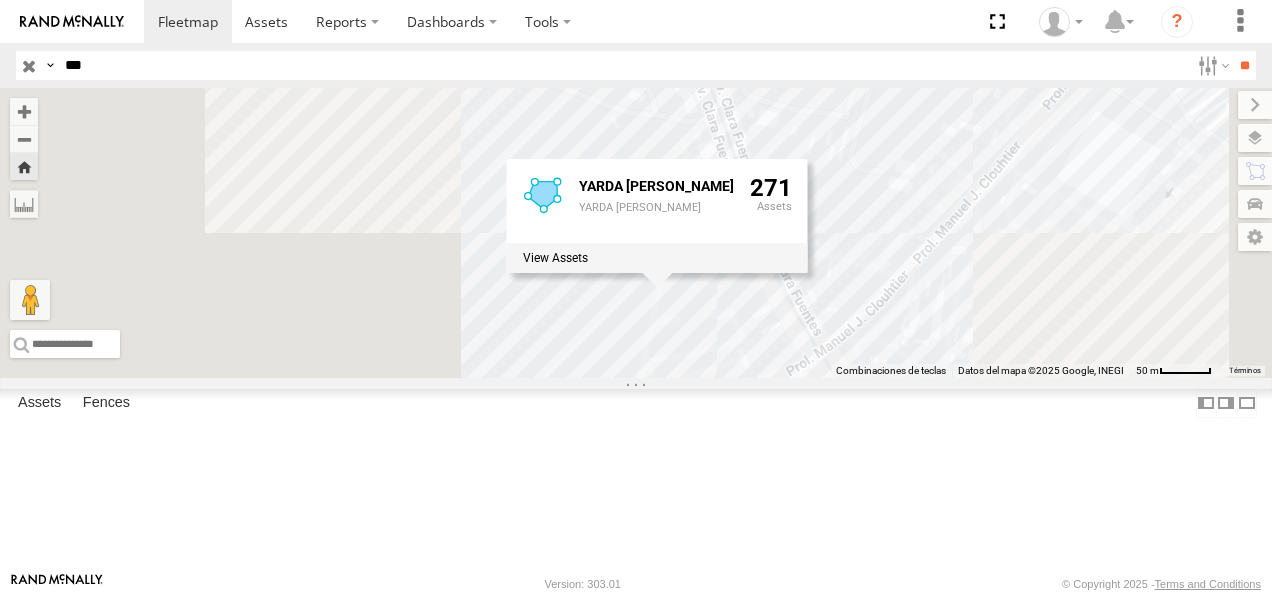 click on "Para desplazarte, pulsa las teclas de flecha. 626 YARDA CLOUTHIER YARDA CLOUTHIER 271" at bounding box center [636, 233] 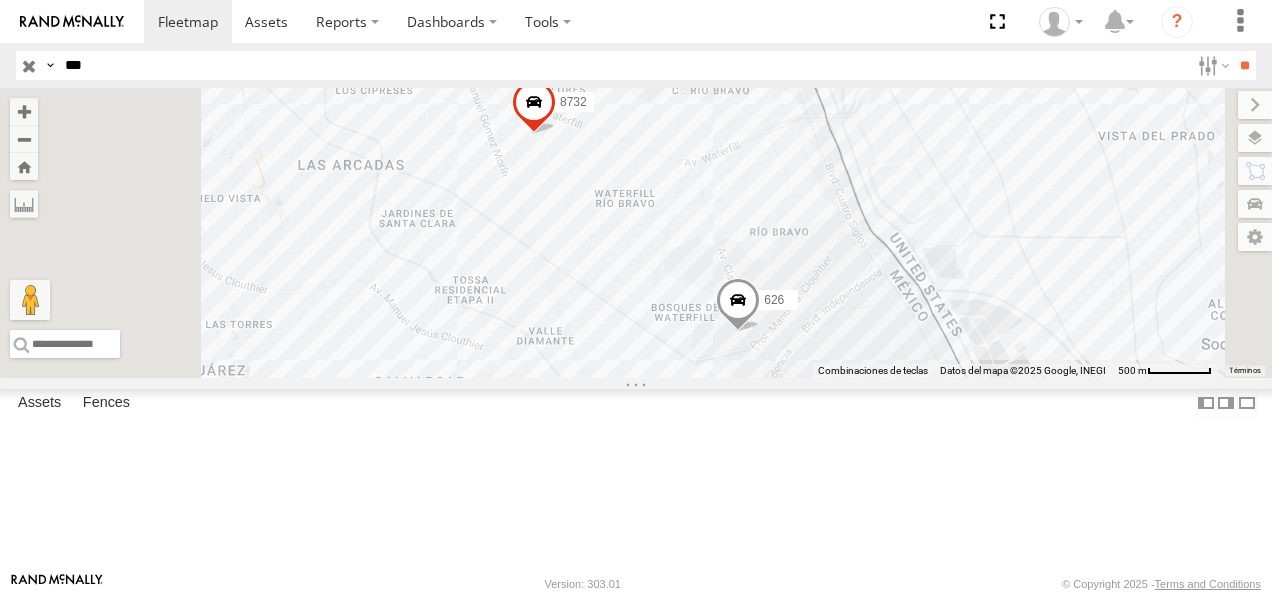 drag, startPoint x: 127, startPoint y: 60, endPoint x: -4, endPoint y: 62, distance: 131.01526 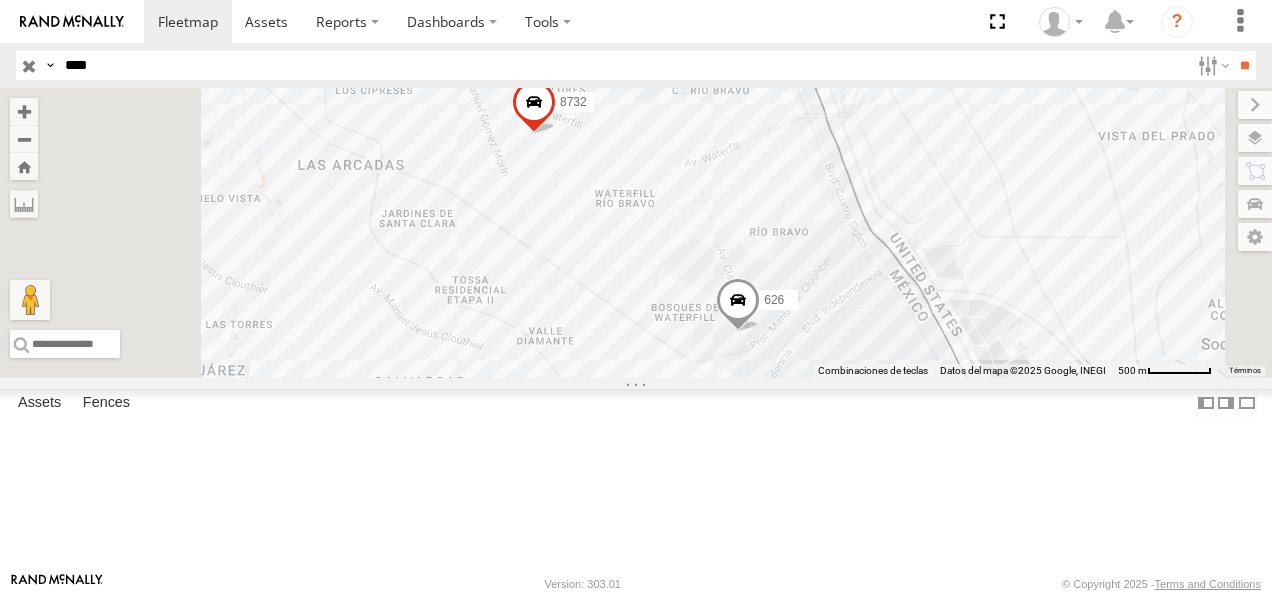 click on "**" at bounding box center [1244, 65] 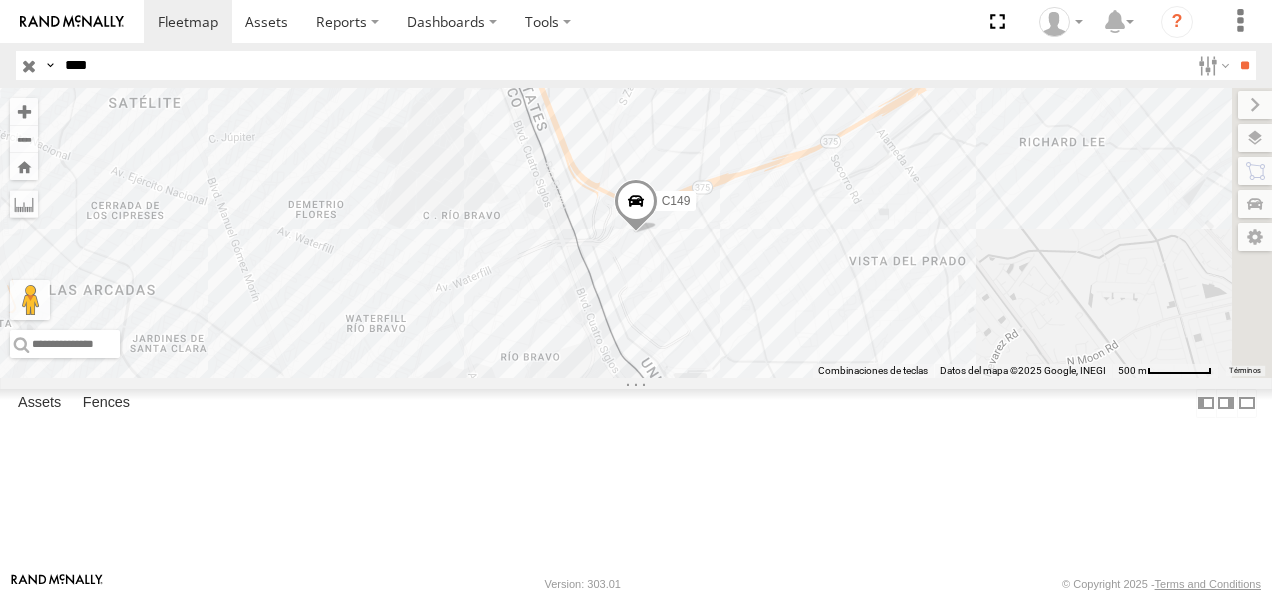 click on "Cruce" at bounding box center (0, 0) 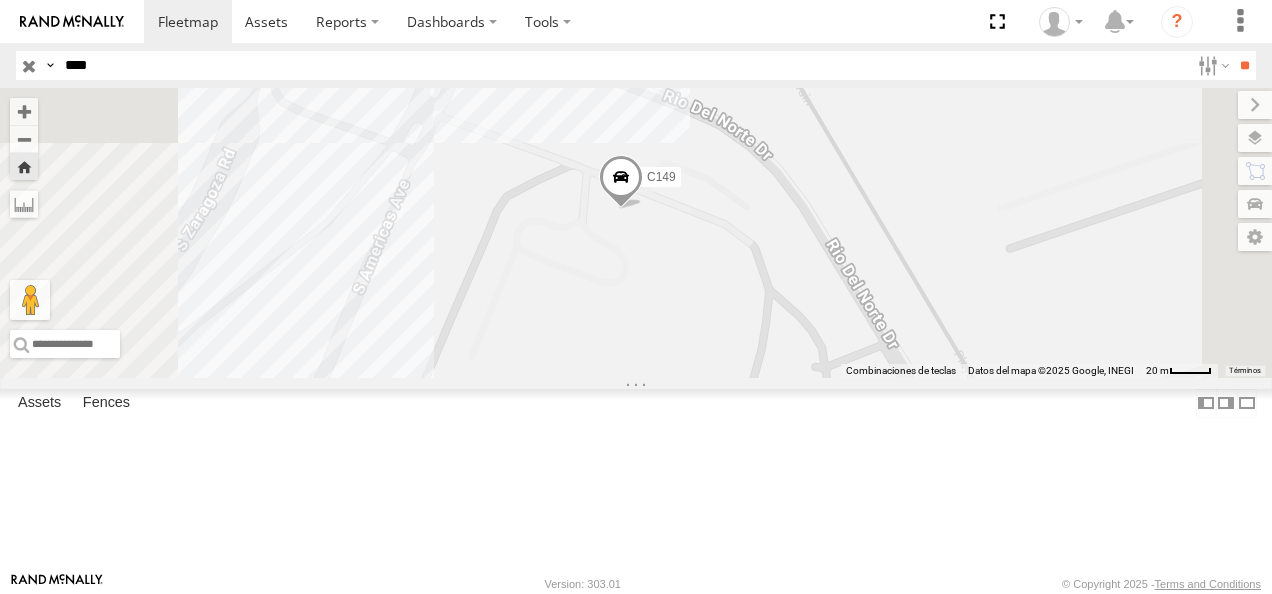 drag, startPoint x: 885, startPoint y: 396, endPoint x: 810, endPoint y: 288, distance: 131.48764 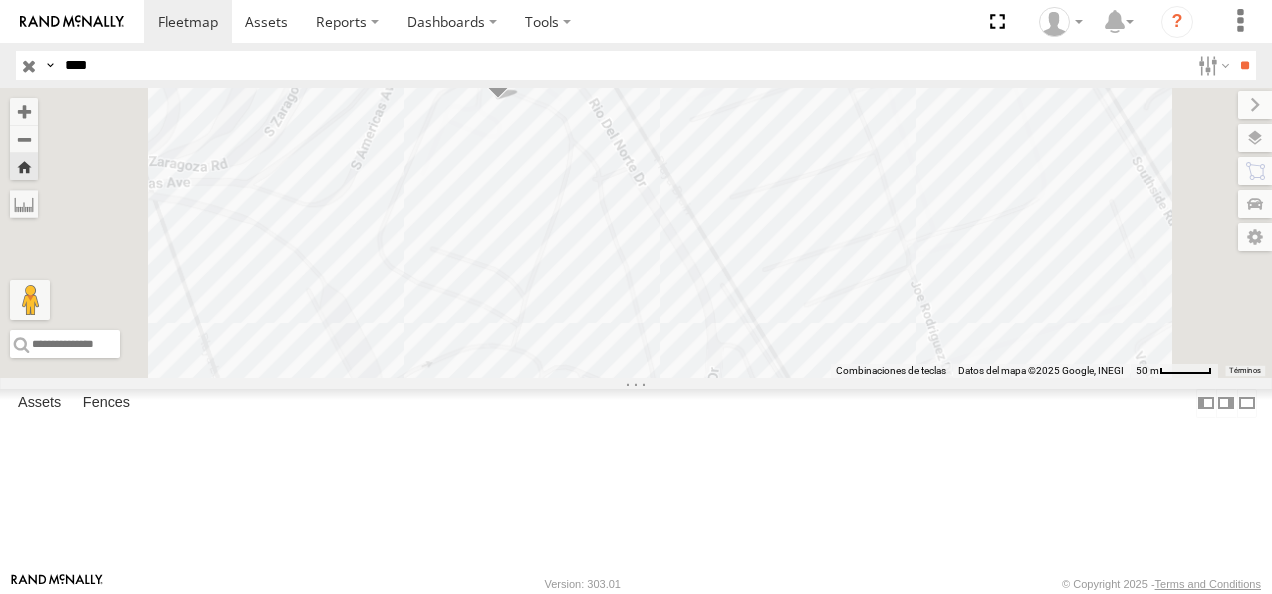 drag, startPoint x: 830, startPoint y: 358, endPoint x: 779, endPoint y: 318, distance: 64.815125 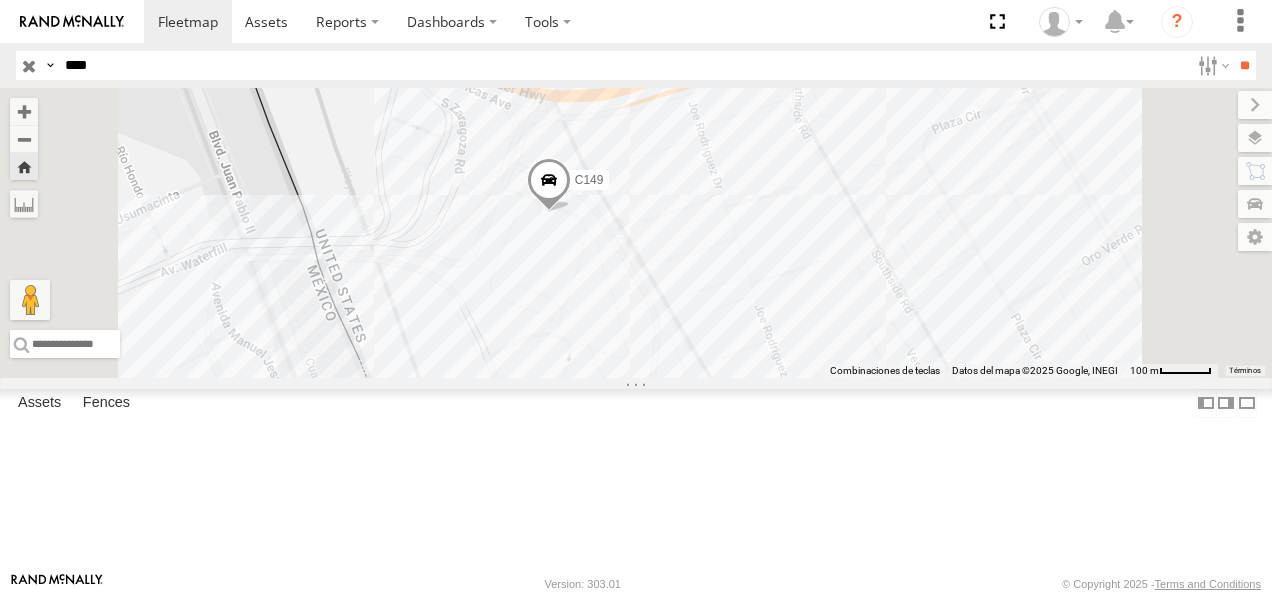 drag, startPoint x: 776, startPoint y: 334, endPoint x: 812, endPoint y: 388, distance: 64.899925 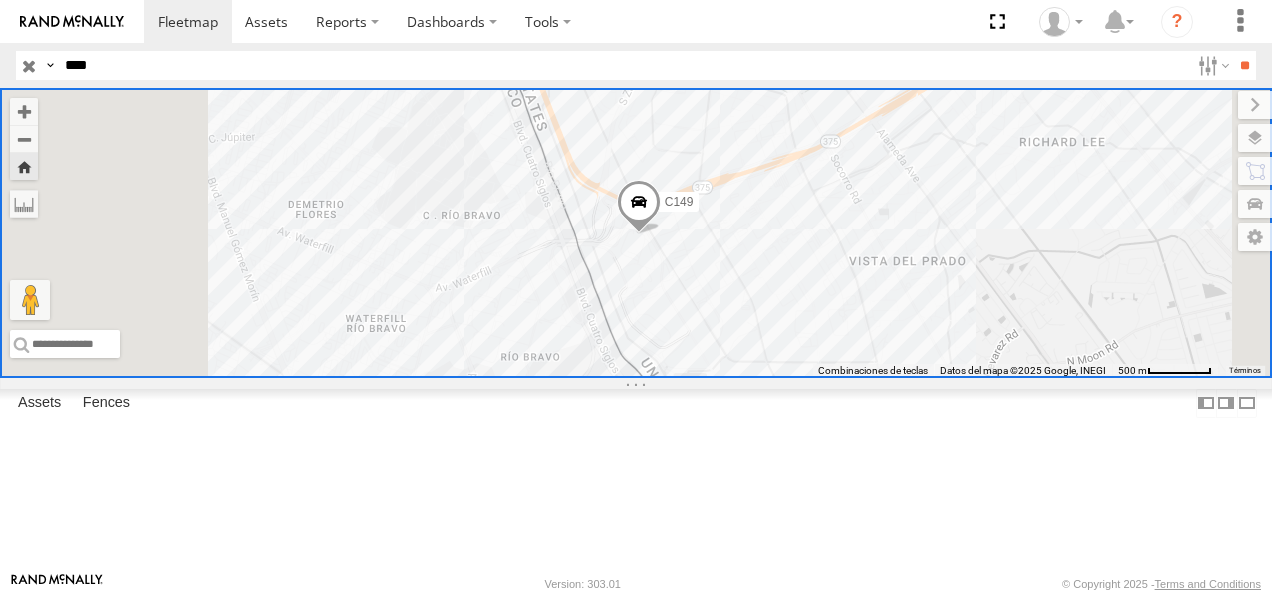 drag, startPoint x: 126, startPoint y: 60, endPoint x: -4, endPoint y: 55, distance: 130.09612 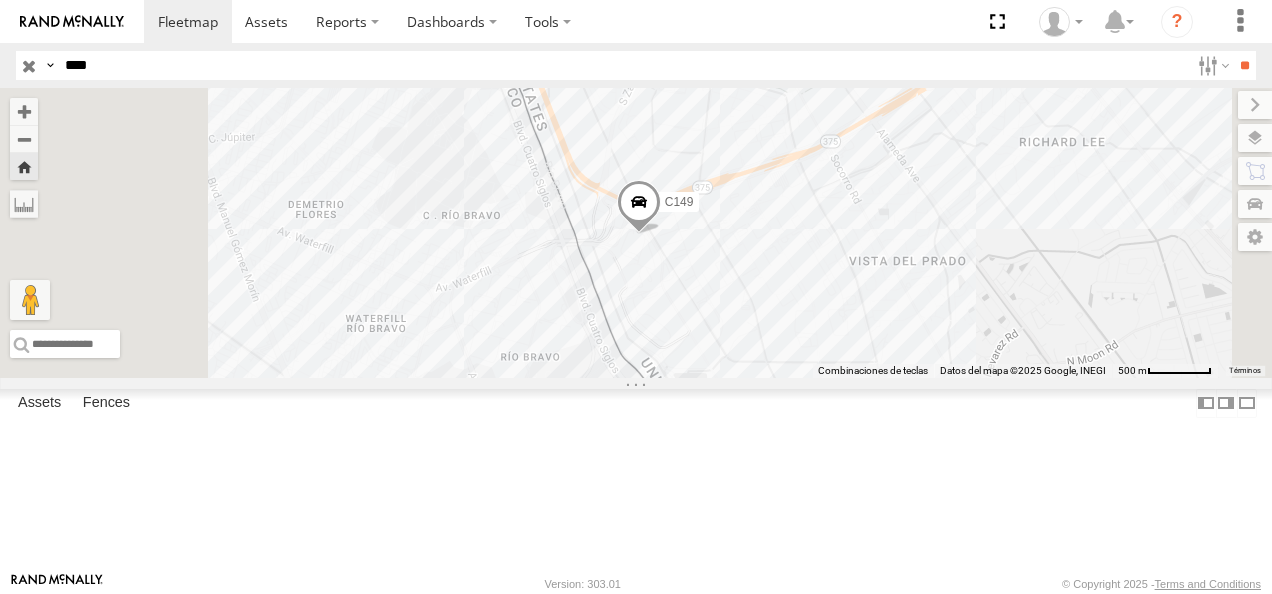 click on "**" at bounding box center (1244, 65) 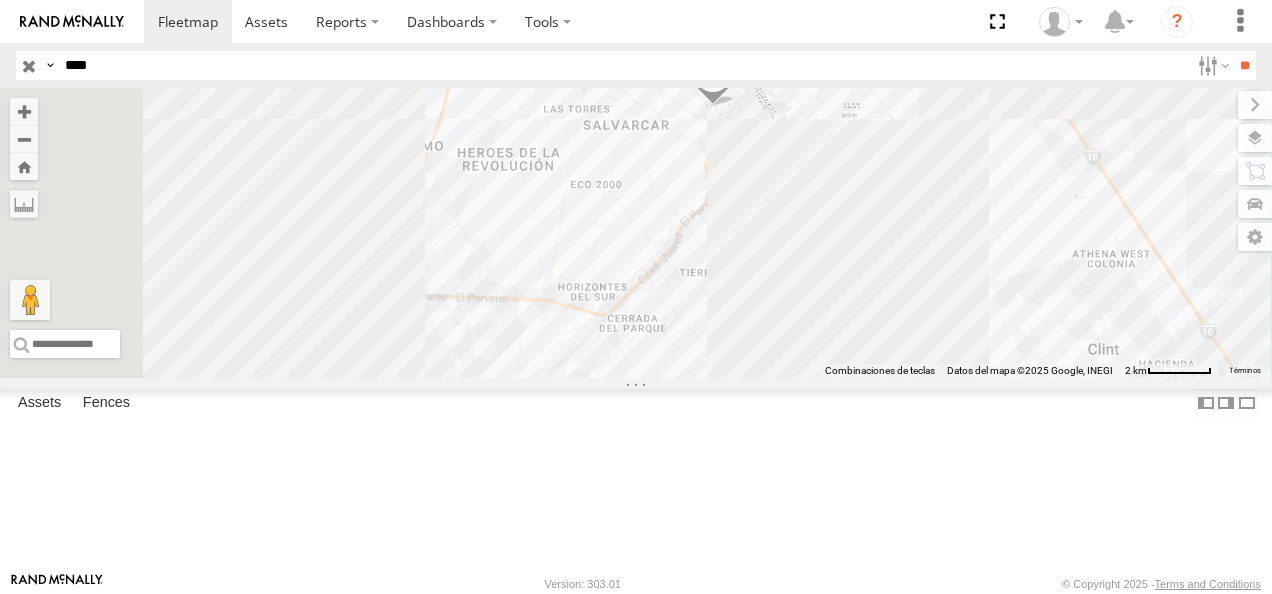 click on "FLEX NORTE" at bounding box center [0, 0] 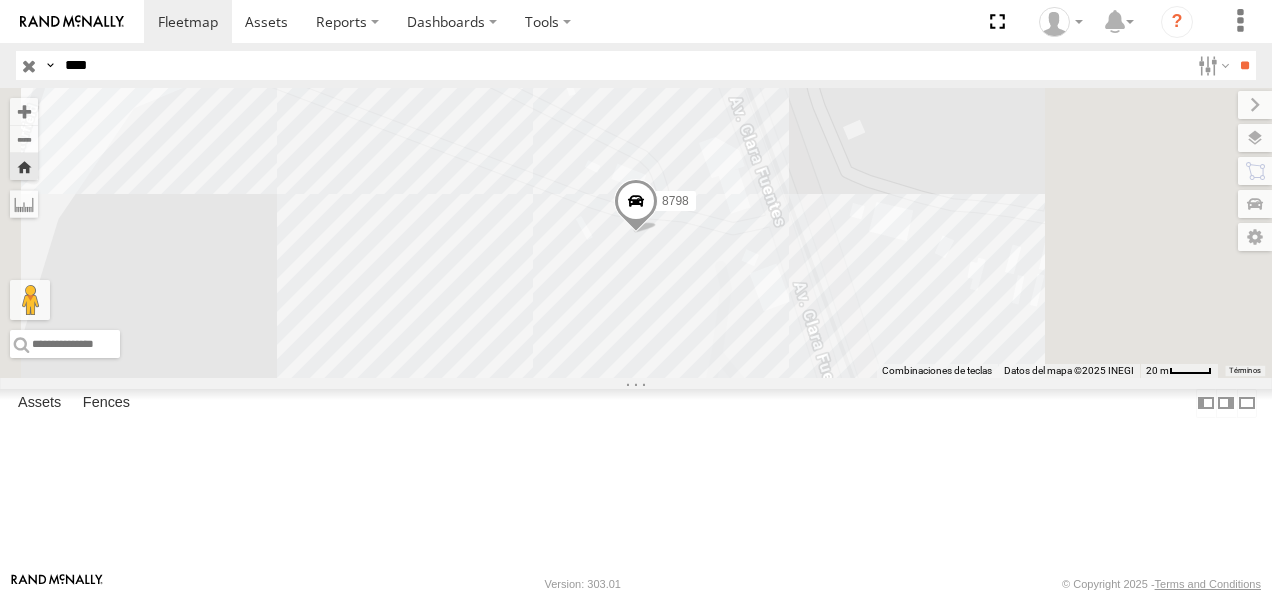 click at bounding box center (636, 206) 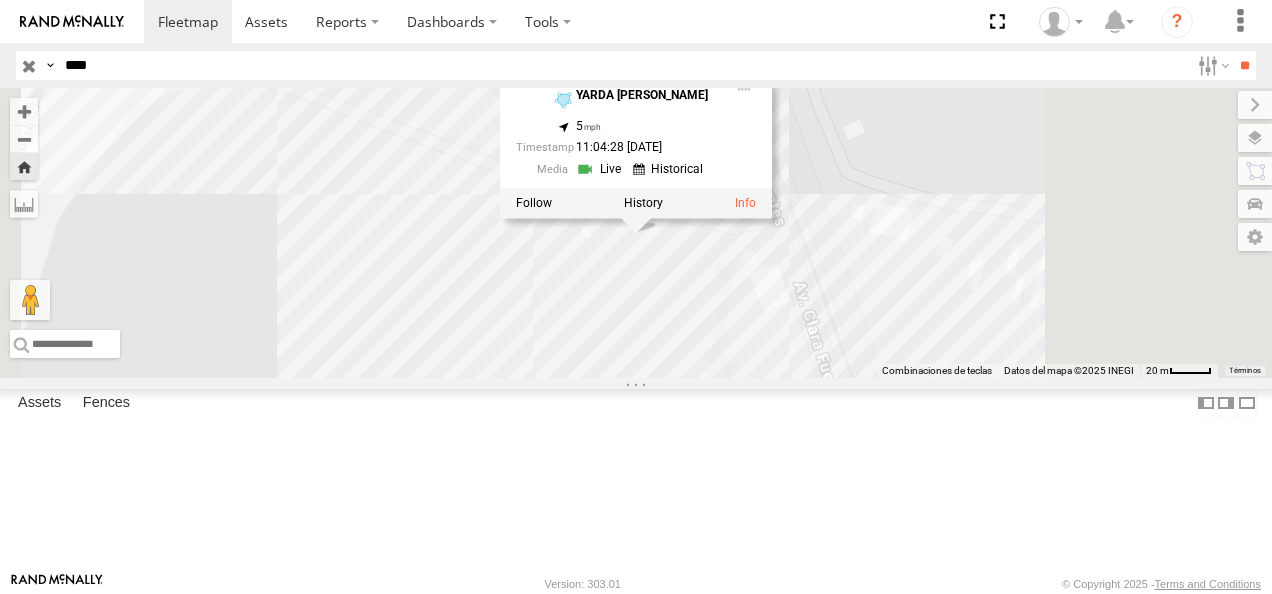 click at bounding box center [601, 169] 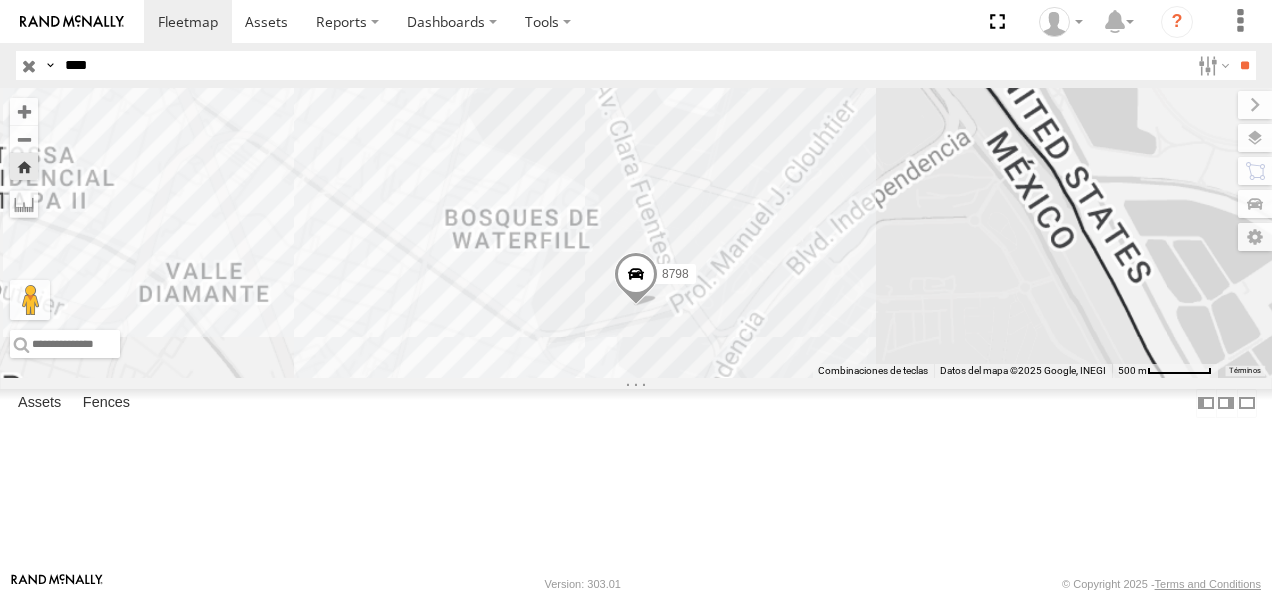 drag, startPoint x: 104, startPoint y: 72, endPoint x: 22, endPoint y: 73, distance: 82.006096 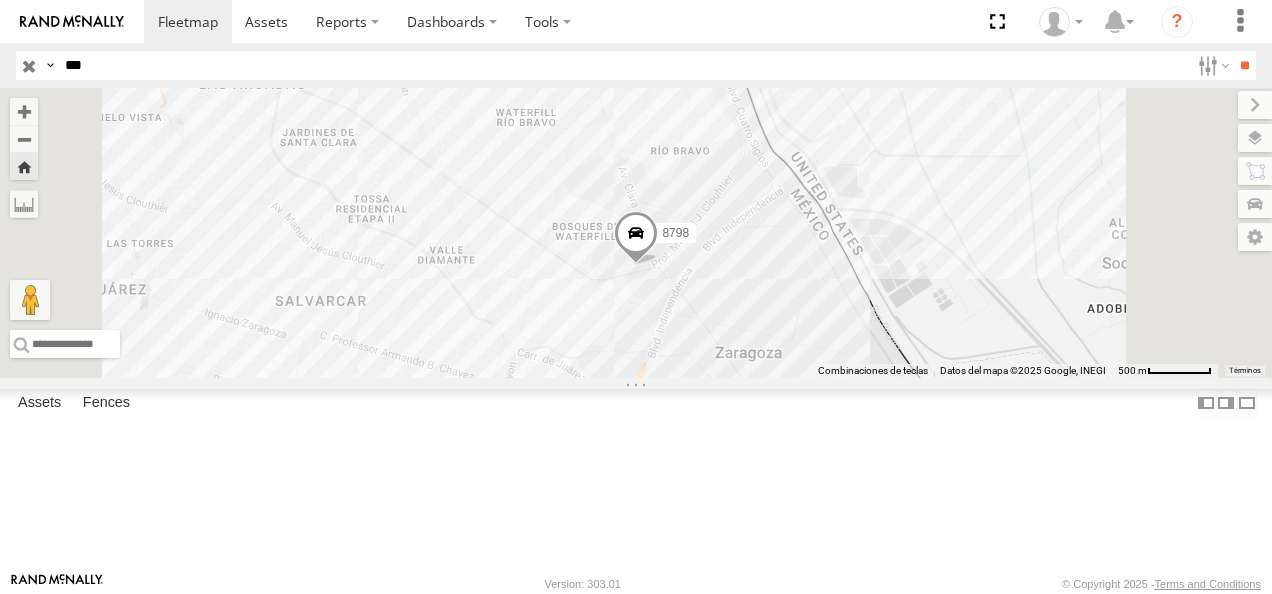 click on "**" at bounding box center (1244, 65) 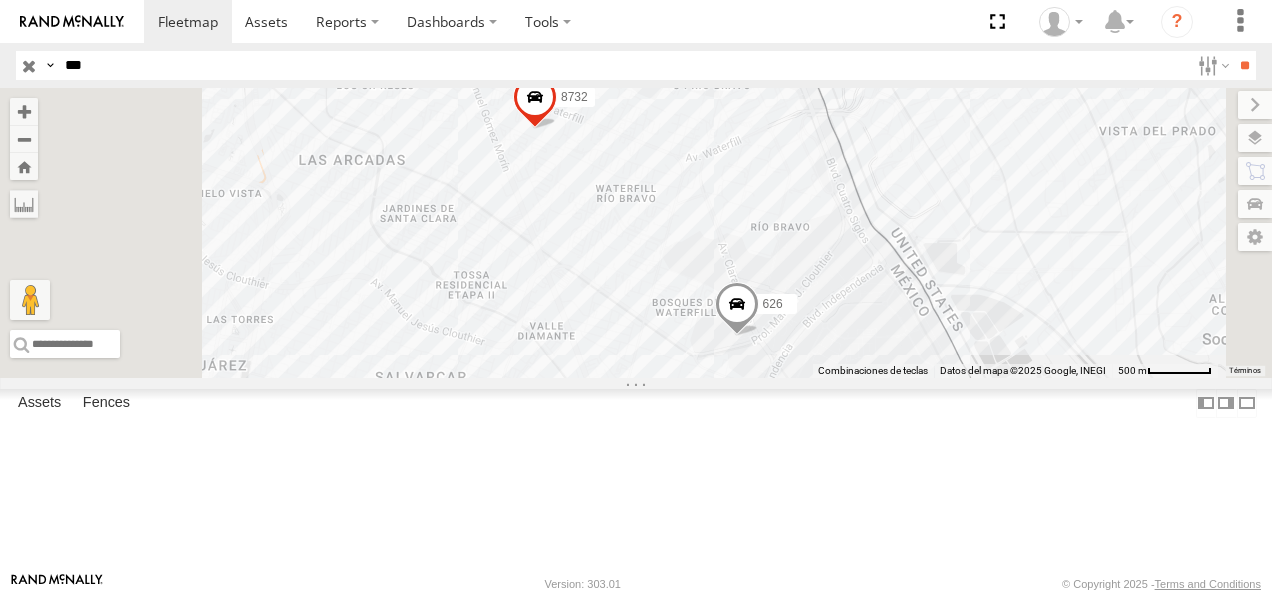 click on "626
FLEX NORTE
YARDA CLOUTHIER
SERVICIO INTERNACIONAL DE ENLACE TERRESTRE SA
31.65475 -106.34572
Video" at bounding box center (0, 0) 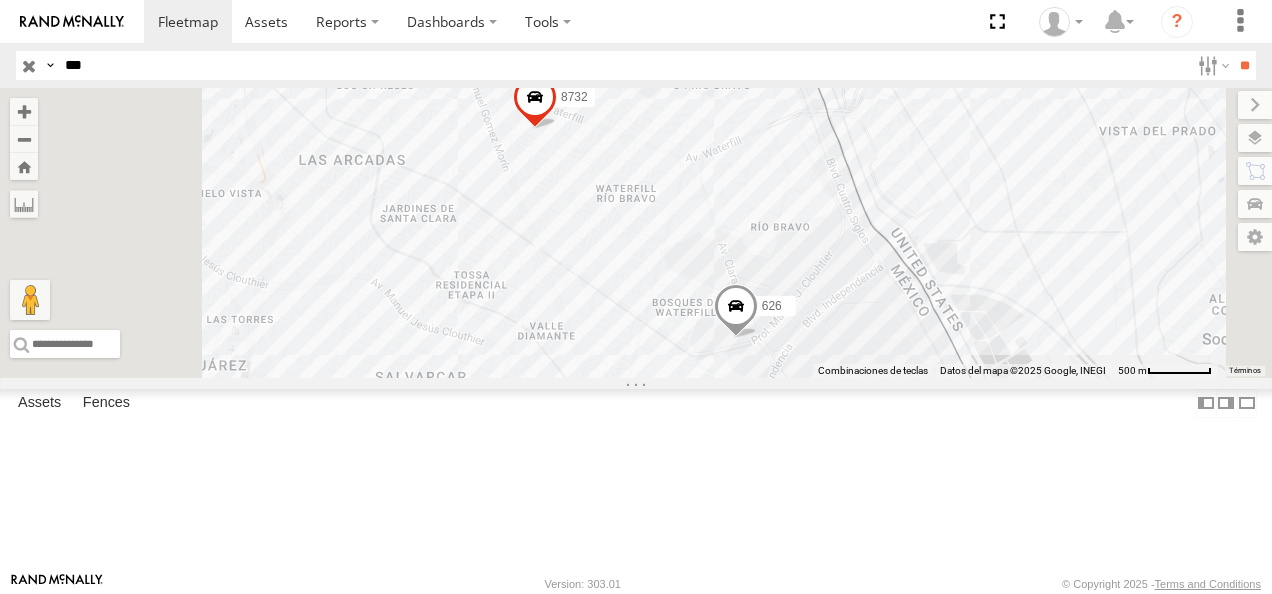 click on "***" at bounding box center (623, 65) 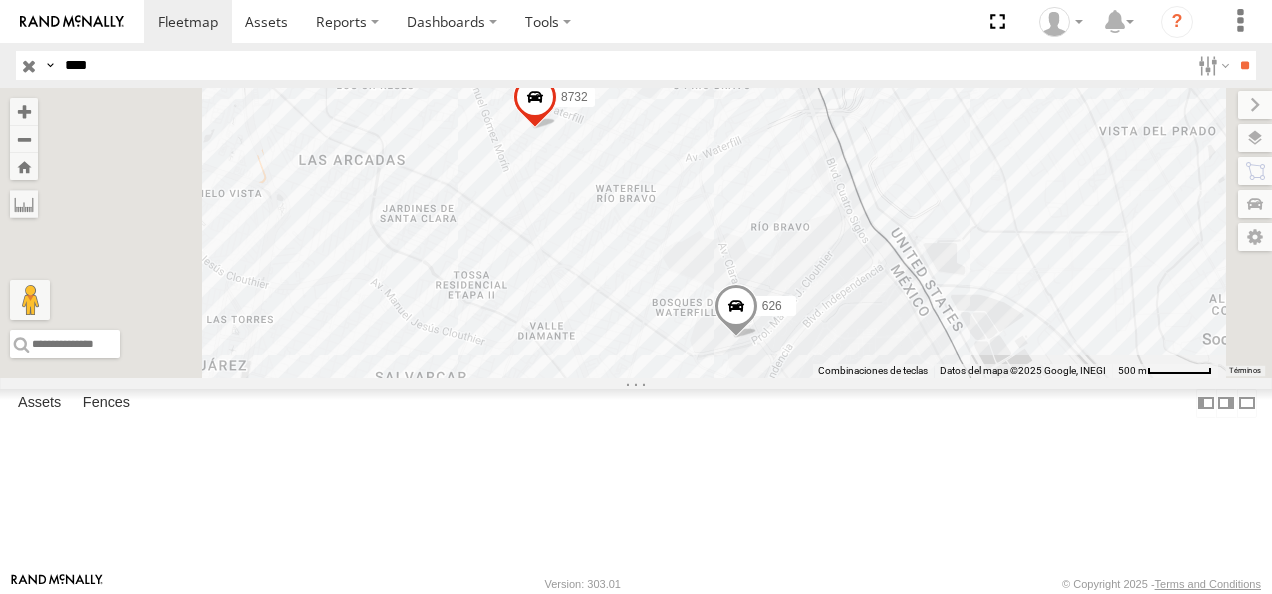 click on "**" at bounding box center [1244, 65] 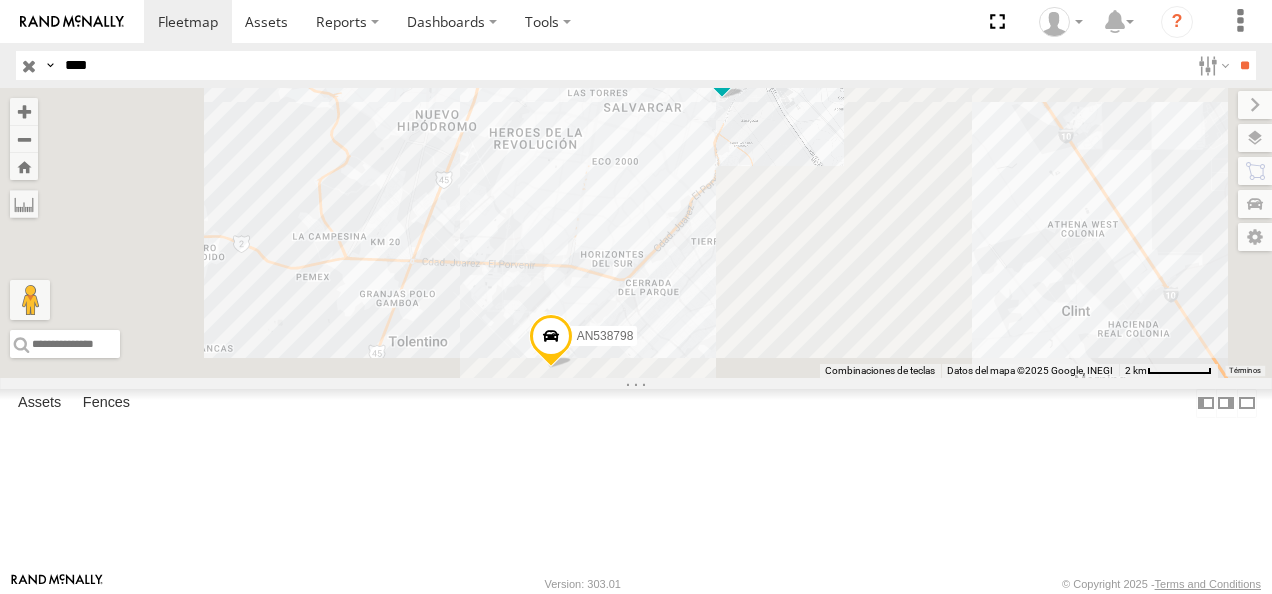 click on "FLEX NORTE" at bounding box center [0, 0] 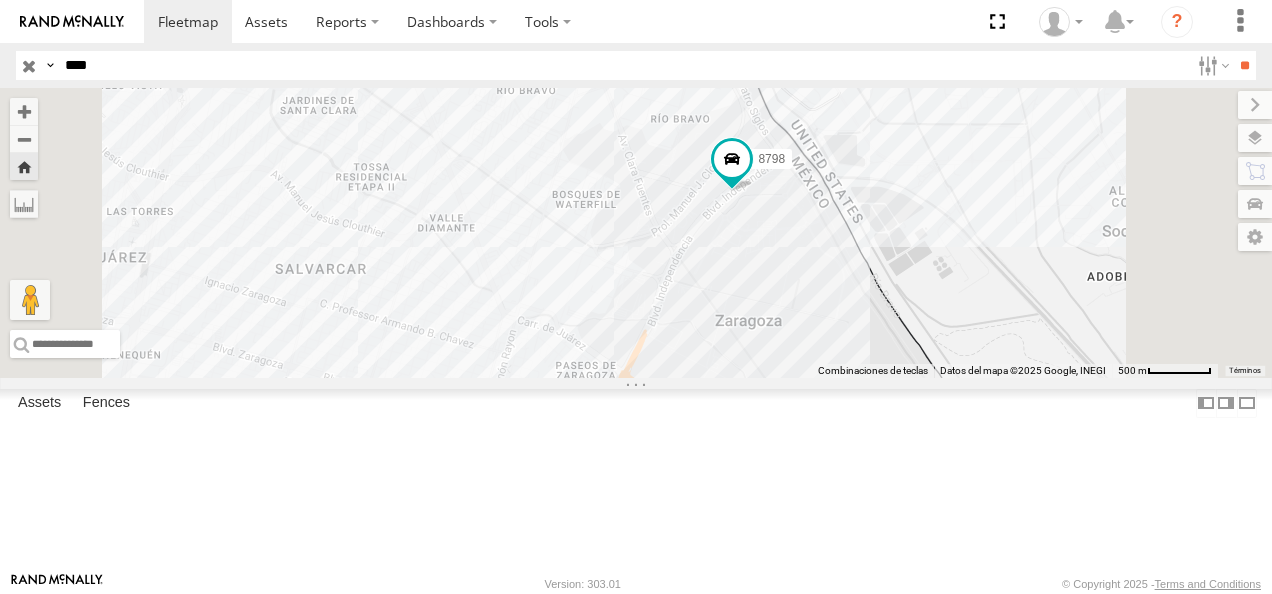 drag, startPoint x: 102, startPoint y: 57, endPoint x: 25, endPoint y: 56, distance: 77.00649 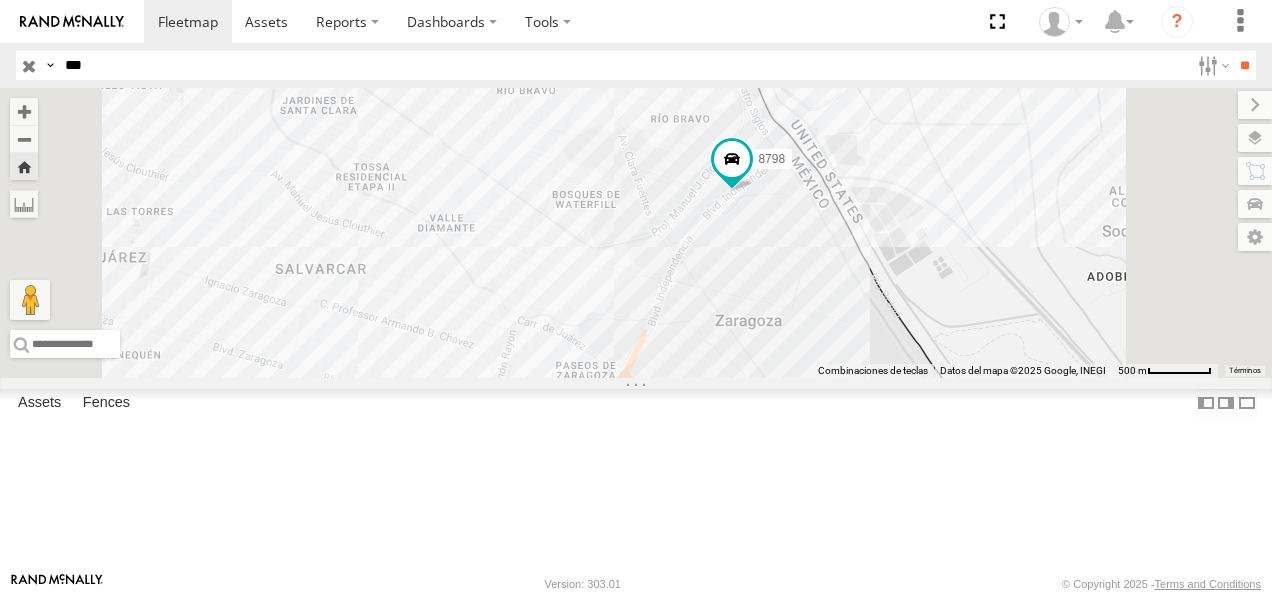 click on "**" at bounding box center (1244, 65) 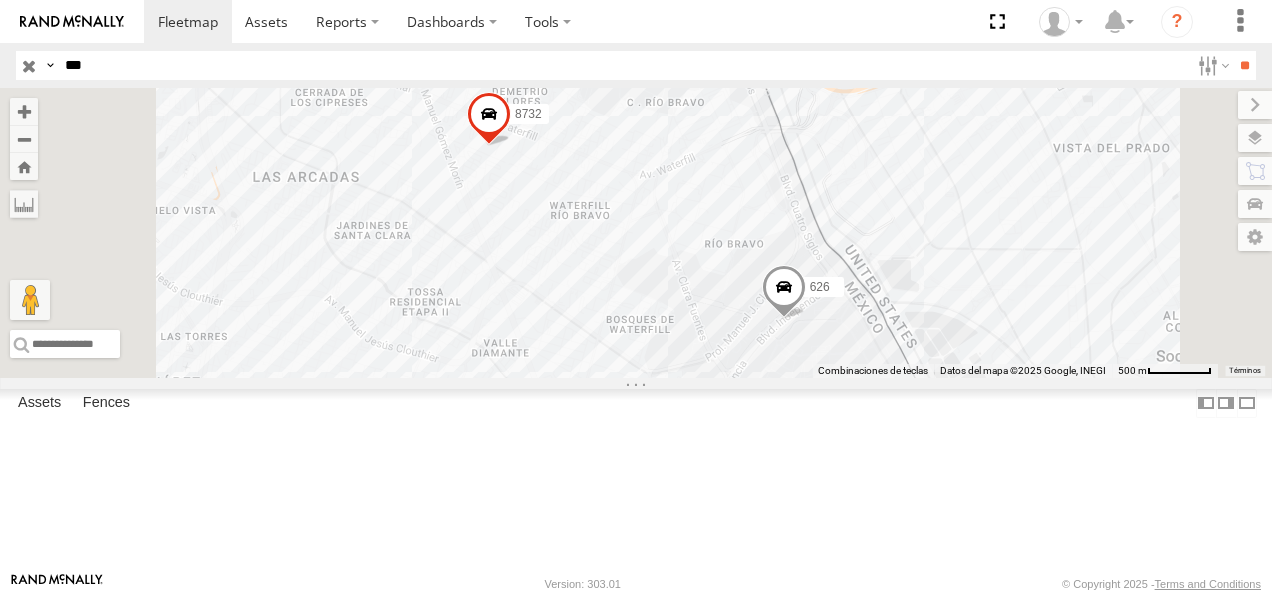 drag, startPoint x: 96, startPoint y: 64, endPoint x: 0, endPoint y: 69, distance: 96.13012 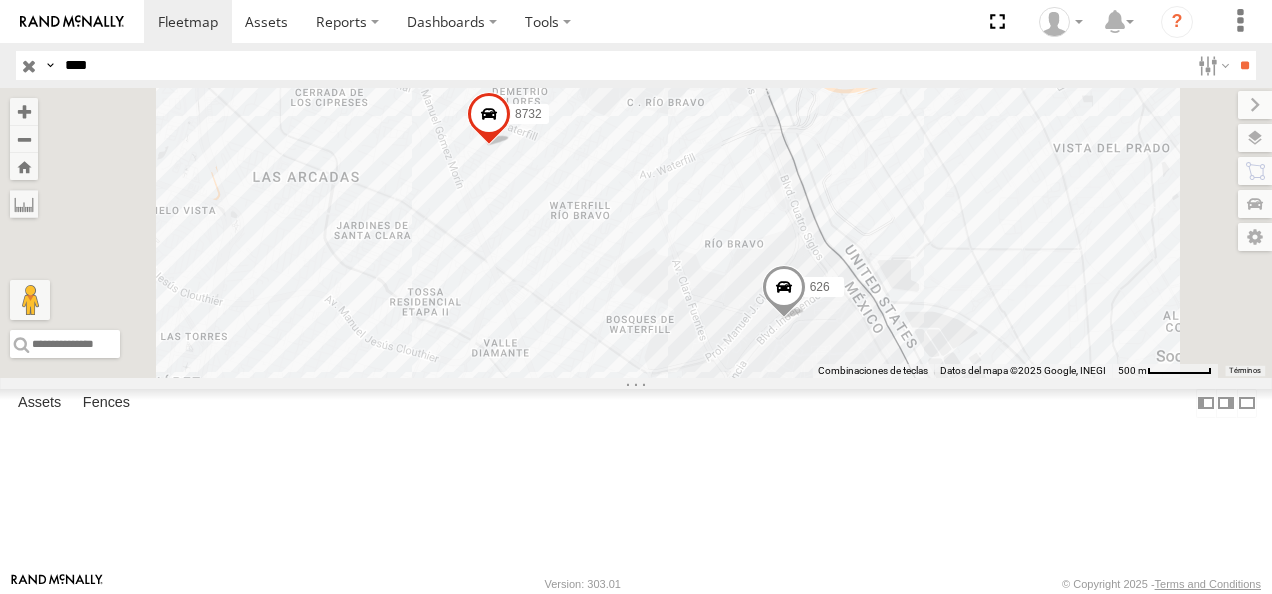 click on "**" at bounding box center [1244, 65] 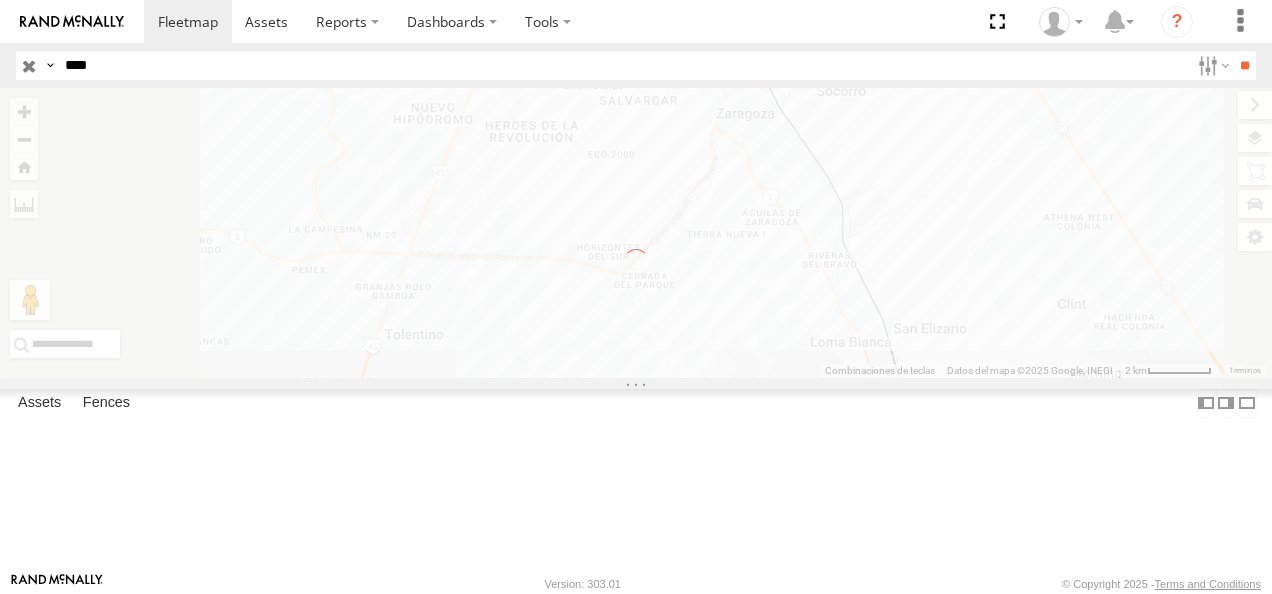 drag, startPoint x: 106, startPoint y: 63, endPoint x: 213, endPoint y: 14, distance: 117.68602 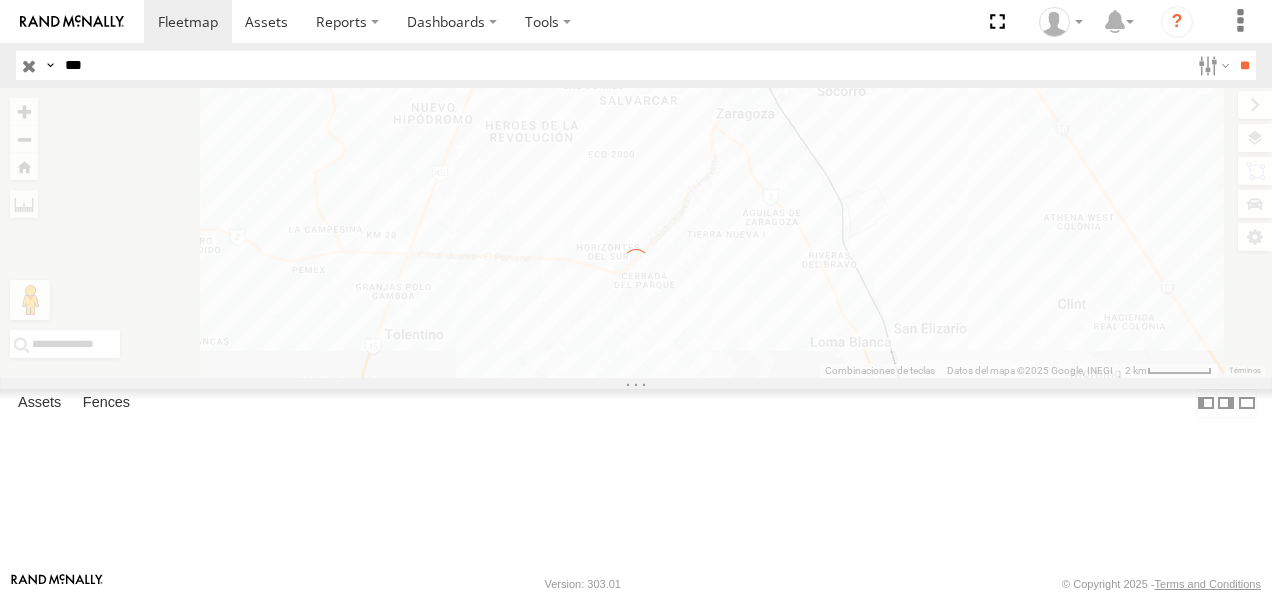 type on "***" 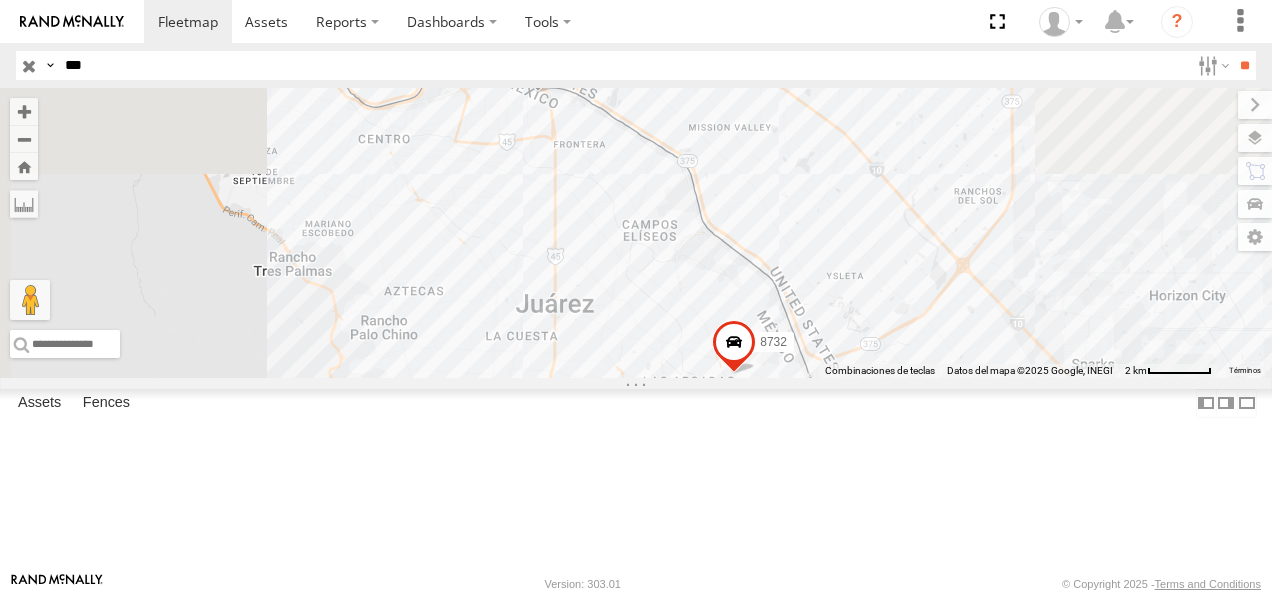 click on "626" at bounding box center (0, 0) 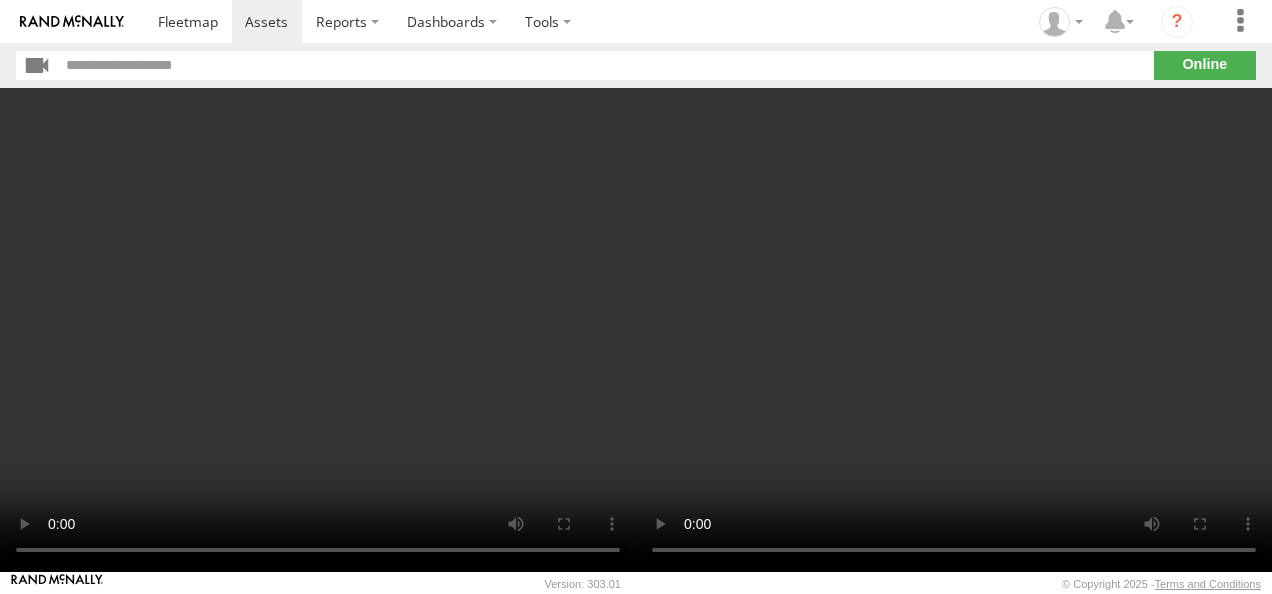 scroll, scrollTop: 0, scrollLeft: 0, axis: both 